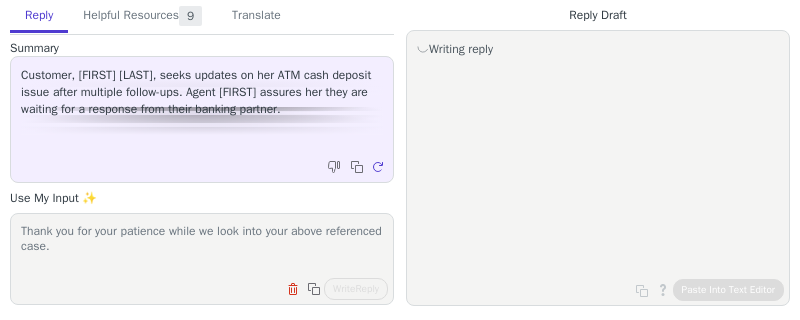 scroll, scrollTop: 0, scrollLeft: 0, axis: both 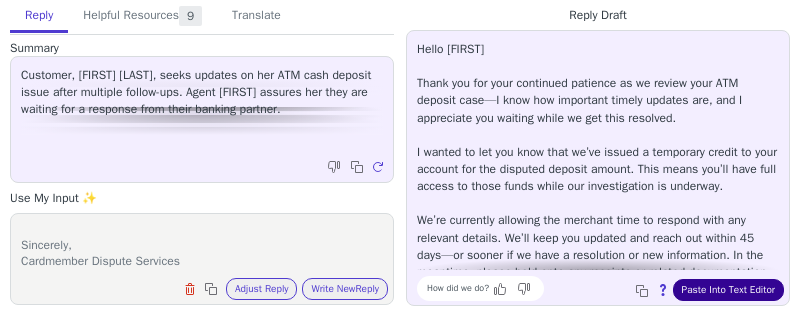 click on "Paste Into Text Editor" at bounding box center [728, 290] 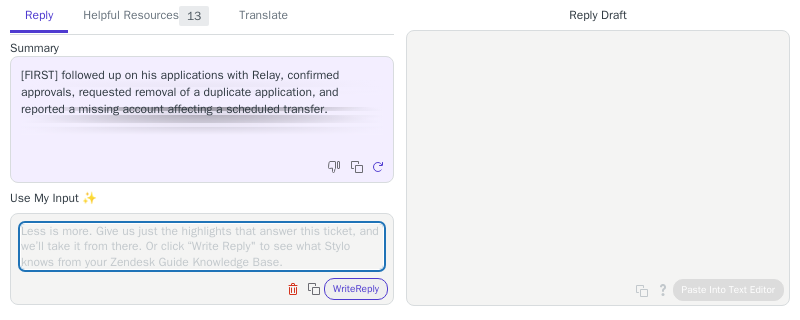 scroll, scrollTop: 0, scrollLeft: 0, axis: both 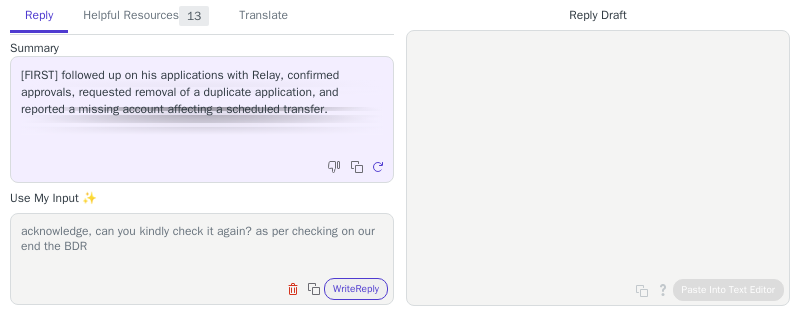 drag, startPoint x: 131, startPoint y: 246, endPoint x: 91, endPoint y: 248, distance: 40.04997 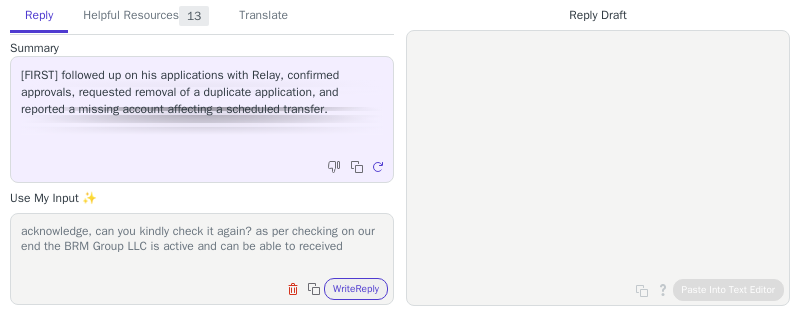 scroll, scrollTop: 1, scrollLeft: 0, axis: vertical 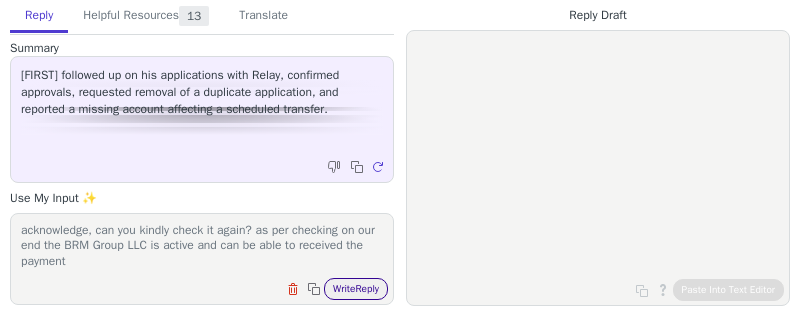 type on "acknowledge, can you kindly check it again? as per checking on our end the BRM Group LLC is active and can be able to received the payment" 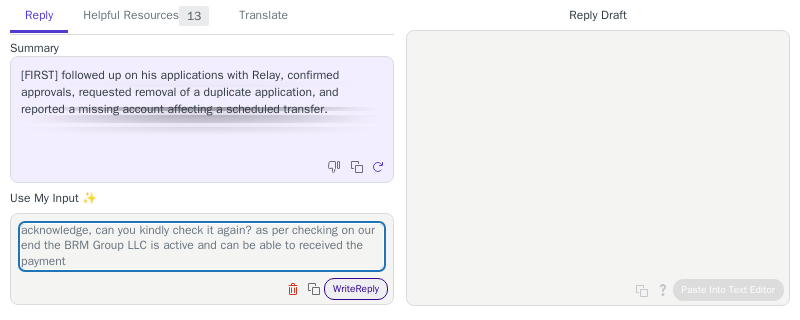 click on "Write  Reply" at bounding box center [356, 289] 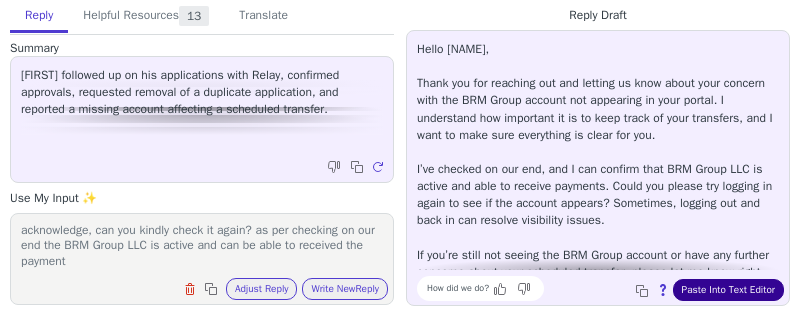 click on "Paste Into Text Editor" at bounding box center [728, 290] 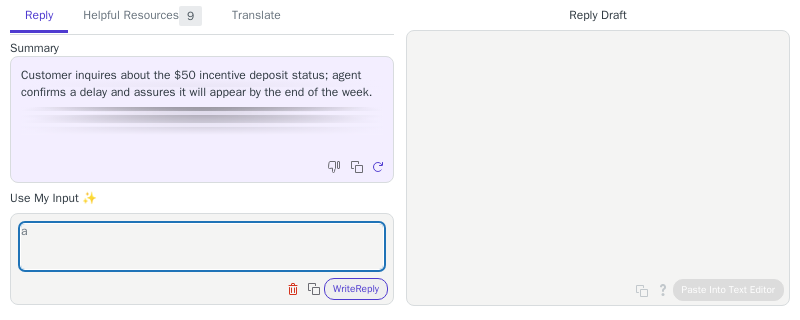 scroll, scrollTop: 0, scrollLeft: 0, axis: both 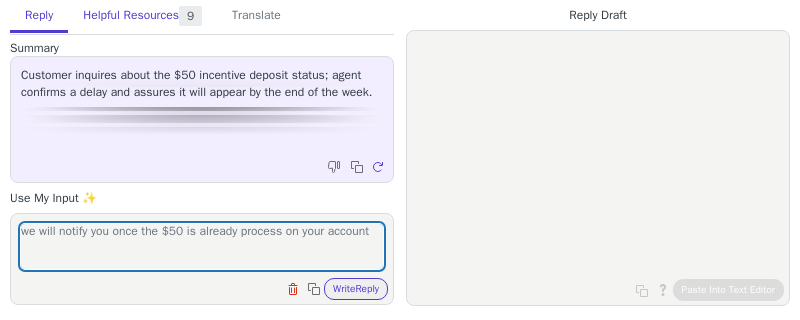 type on "we will notify you once the $50 is already process on your account" 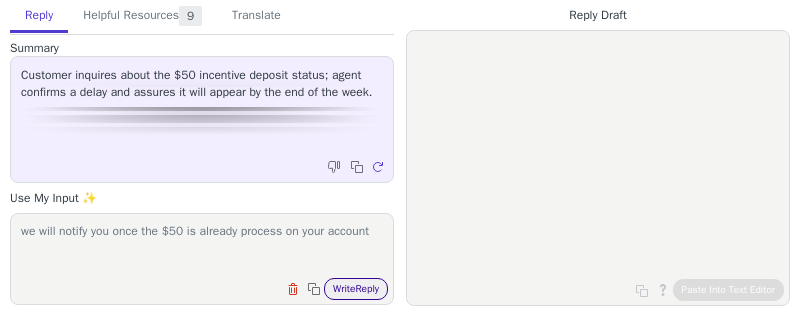 click on "Write  Reply" at bounding box center (356, 289) 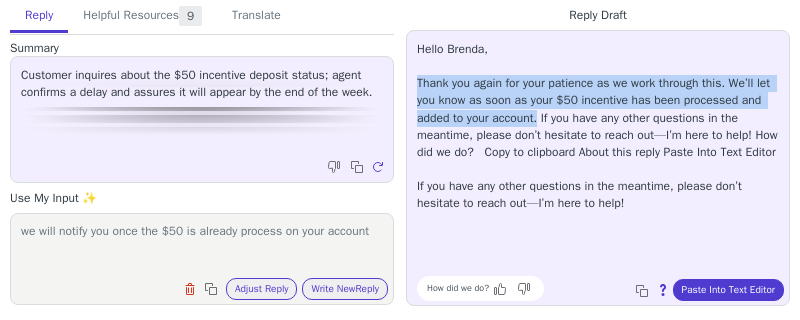 drag, startPoint x: 613, startPoint y: 115, endPoint x: 408, endPoint y: 86, distance: 207.04106 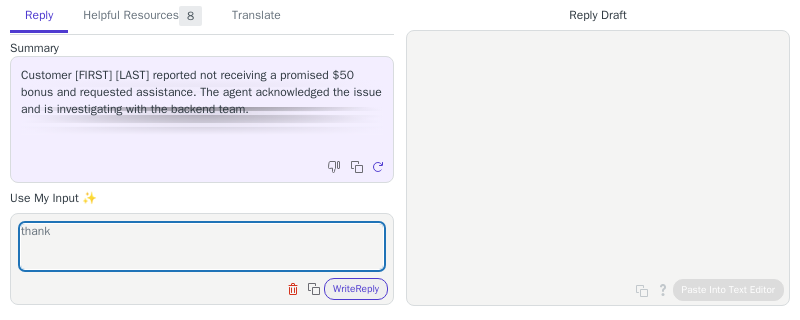 scroll, scrollTop: 0, scrollLeft: 0, axis: both 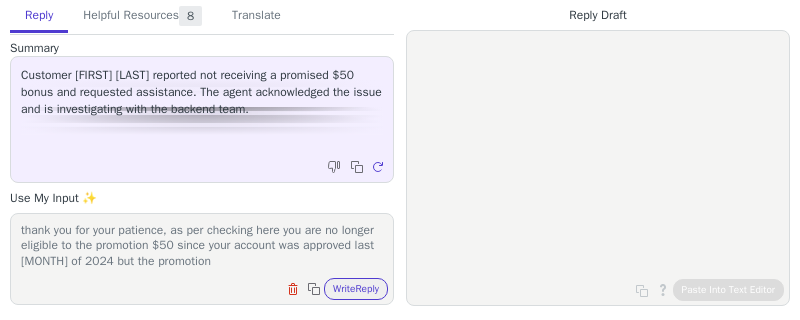 click on "thank you for your patience, as per checking here you are no longer eligible to the promotion $50 since your account was approved last november of 2024 but the promotion" at bounding box center [202, 246] 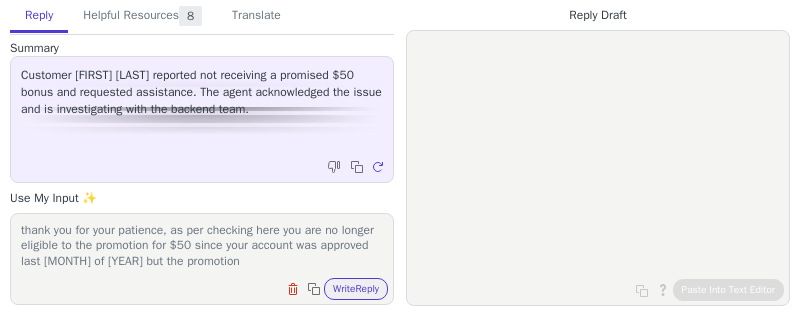 click on "thank you for your patience, as per checking here you are no longer eligible to the promotion for $50 since your account was approved last november of 2024 but the promotion" at bounding box center [202, 246] 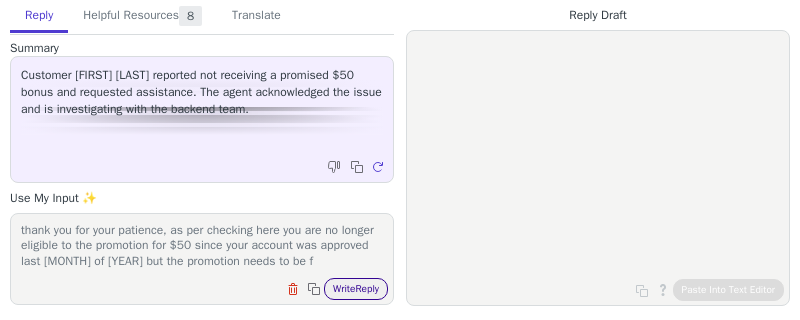 scroll, scrollTop: 17, scrollLeft: 0, axis: vertical 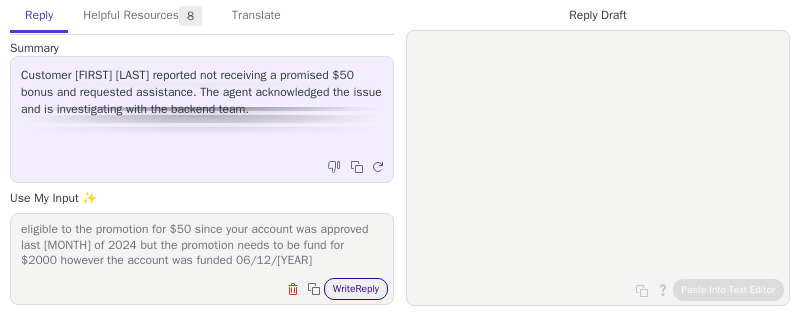 type on "thank you for your patience, as per checking here you are no longer eligible to the promotion for $50 since your account was approved last november of 2024 but the promotion needs to be fund for $2000 however the account was funded 06/12/2025" 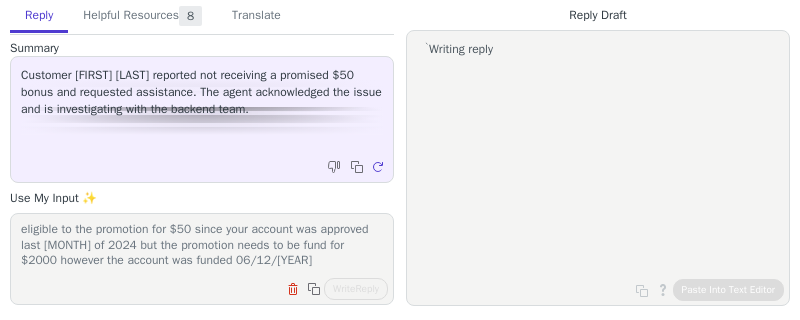 scroll, scrollTop: 0, scrollLeft: 0, axis: both 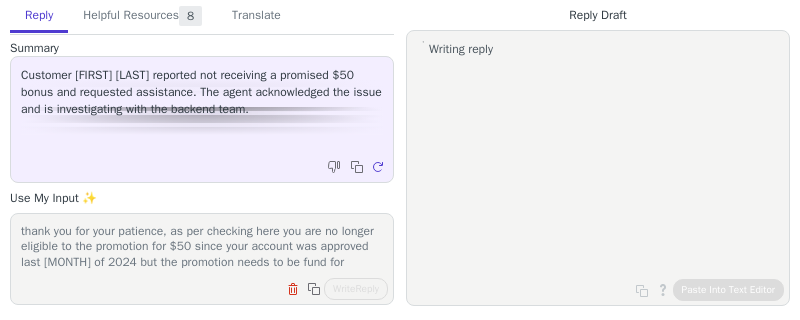 drag, startPoint x: 369, startPoint y: 258, endPoint x: 16, endPoint y: 230, distance: 354.10873 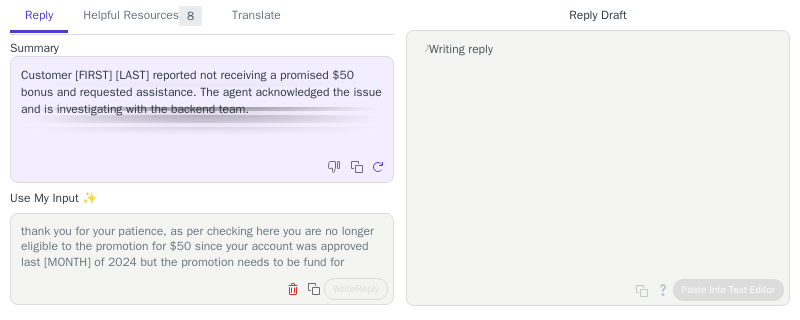 click on "thank you for your patience, as per checking here you are no longer eligible to the promotion for $50 since your account was approved last november of 2024 but the promotion needs to be fund for $2000 however the account was funded 06/12/2025" at bounding box center [202, 246] 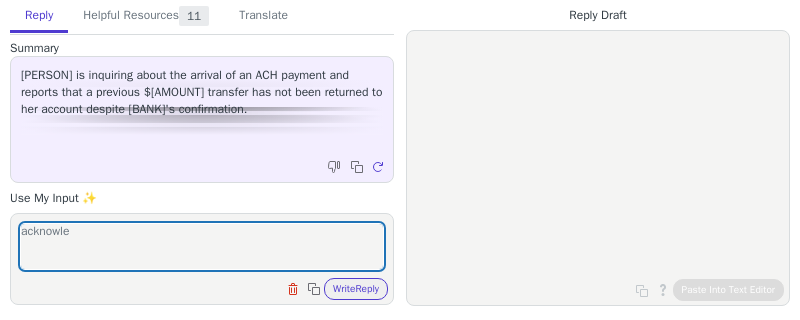 scroll, scrollTop: 0, scrollLeft: 0, axis: both 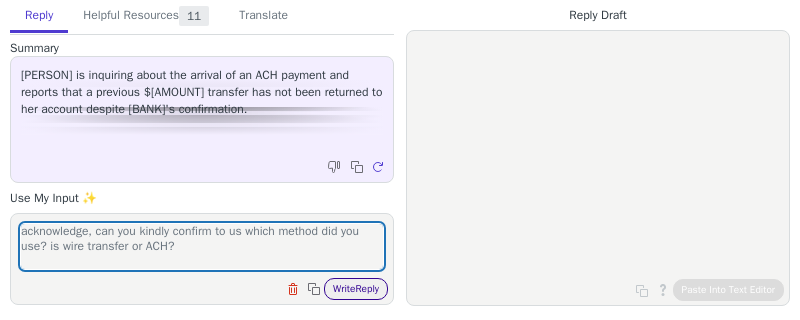 type on "acknowledge, can you kindly confirm to us which method did you use? is wire transfer or ACH?" 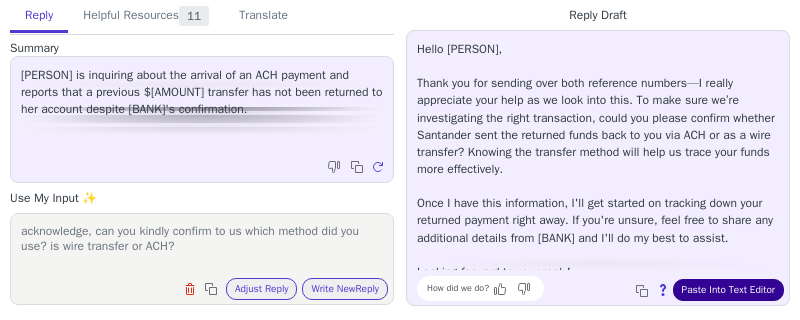 click on "Paste Into Text Editor" at bounding box center (728, 290) 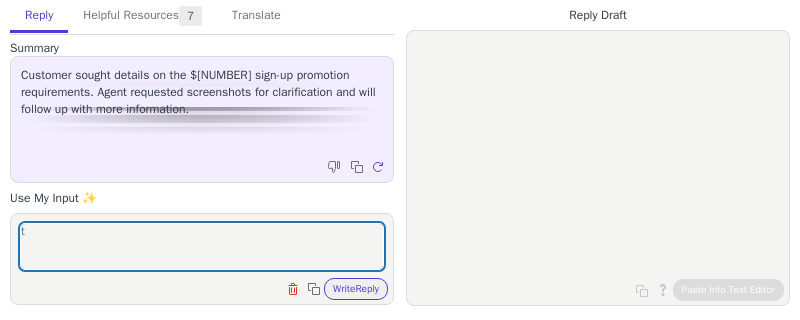 scroll, scrollTop: 0, scrollLeft: 0, axis: both 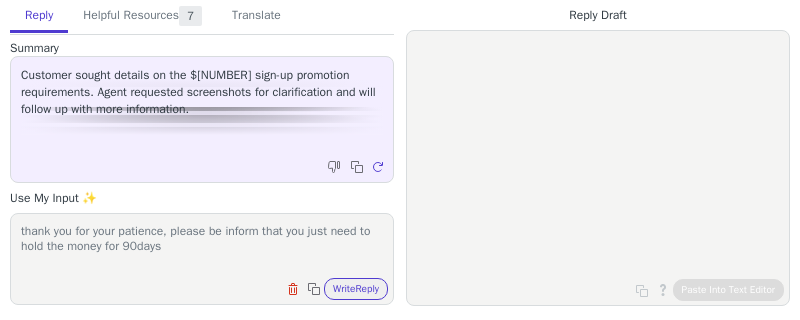 drag, startPoint x: 148, startPoint y: 246, endPoint x: 259, endPoint y: 254, distance: 111.28792 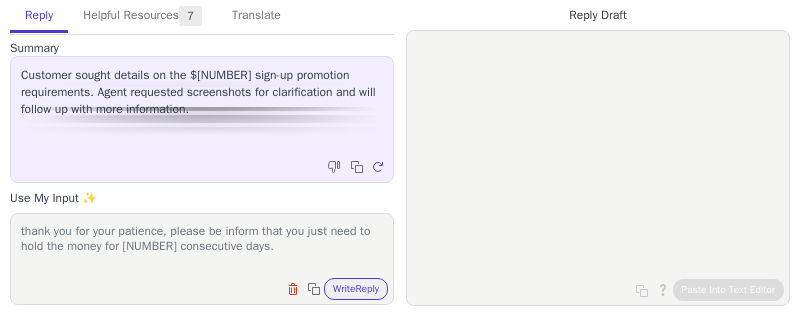 scroll, scrollTop: 32, scrollLeft: 0, axis: vertical 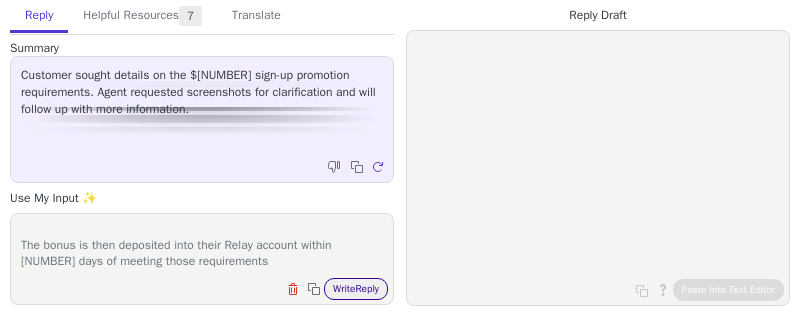 type on "thank you for your patience, please be inform that you just need to hold the money for [NUMBER] consecutive days.
The bonus is then deposited into their Relay account within [NUMBER] days of meeting those requirements" 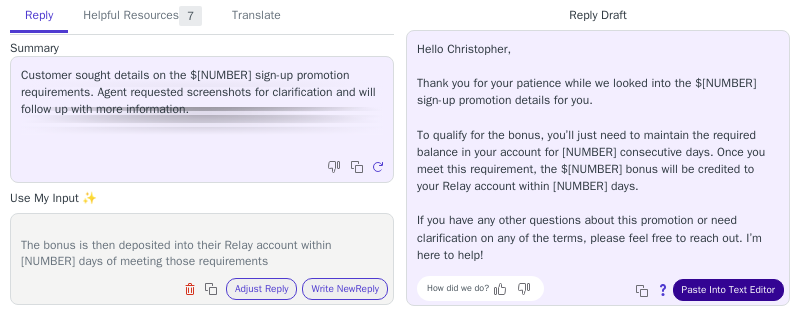 click on "Paste Into Text Editor" at bounding box center [728, 290] 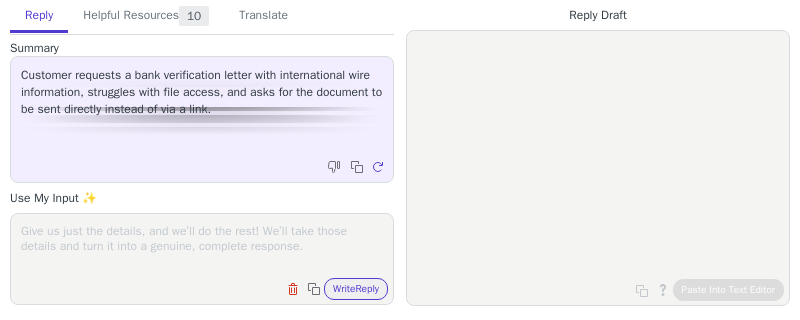 scroll, scrollTop: 0, scrollLeft: 0, axis: both 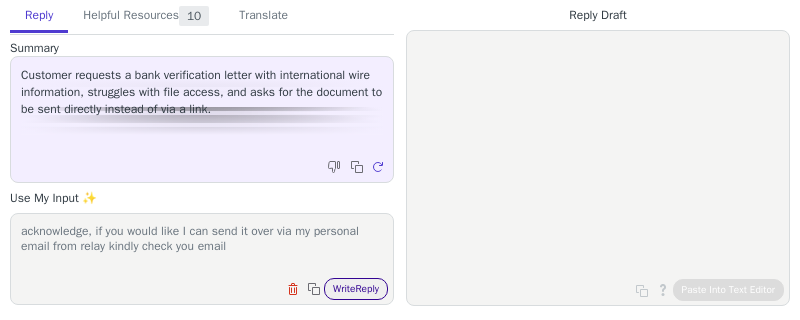 type on "acknowledge, if you would like I can send it over via my personal email from relay kindly check you email" 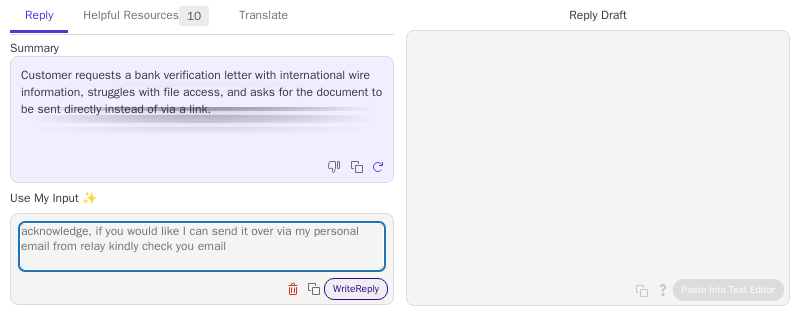 click on "Write  Reply" at bounding box center [356, 289] 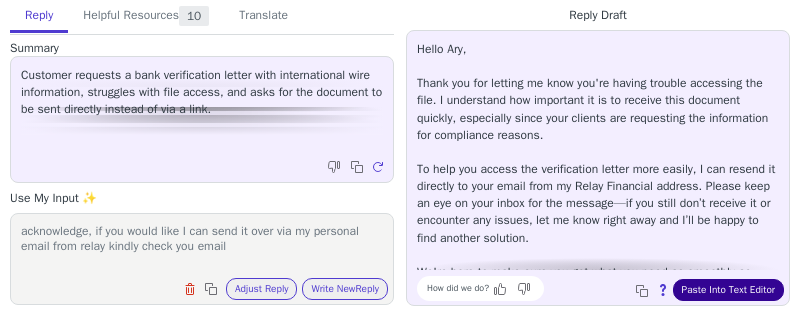 click on "Paste Into Text Editor" at bounding box center (728, 290) 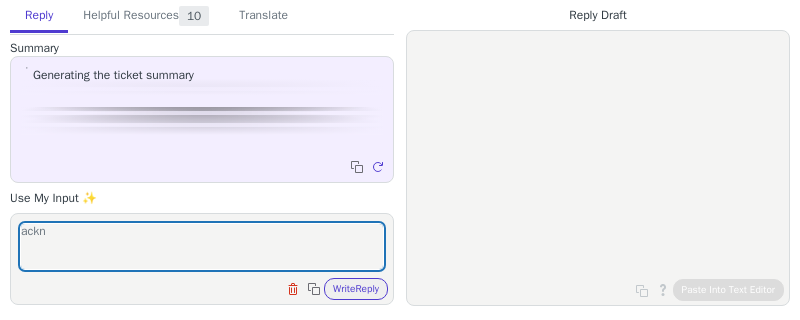 scroll, scrollTop: 0, scrollLeft: 0, axis: both 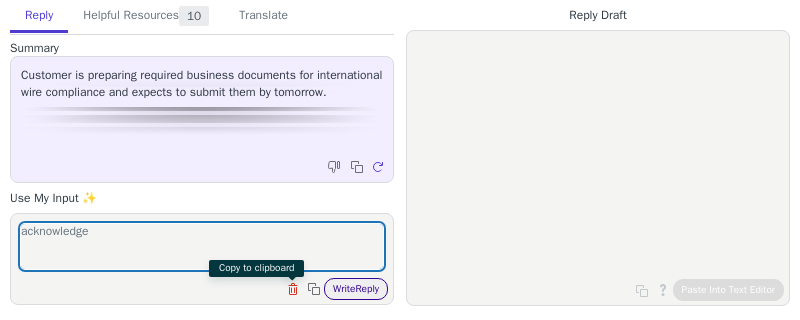 type on "acknowledge" 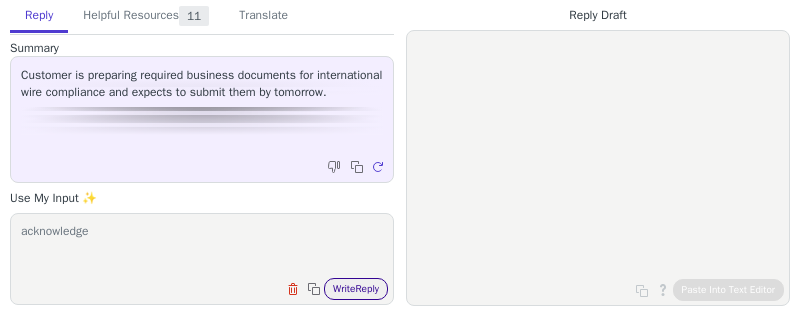 click on "Write  Reply" at bounding box center [356, 289] 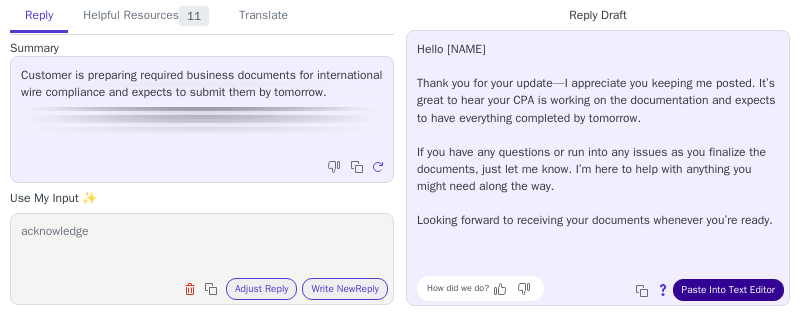 click on "Paste Into Text Editor" at bounding box center (728, 290) 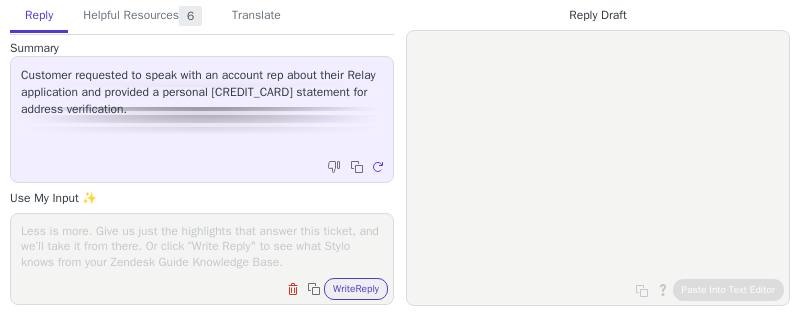 scroll, scrollTop: 0, scrollLeft: 0, axis: both 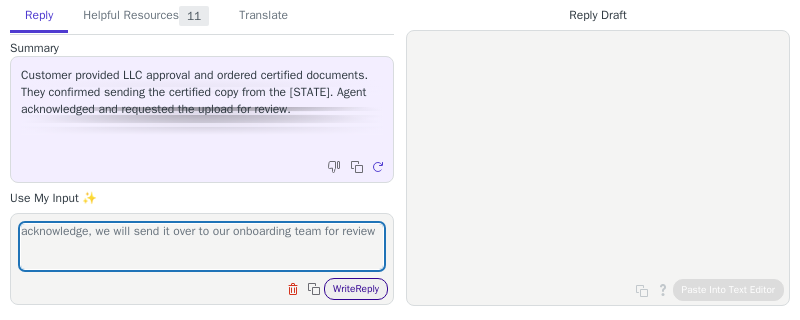 type on "acknowledge, we will send it over to our onboarding team for review" 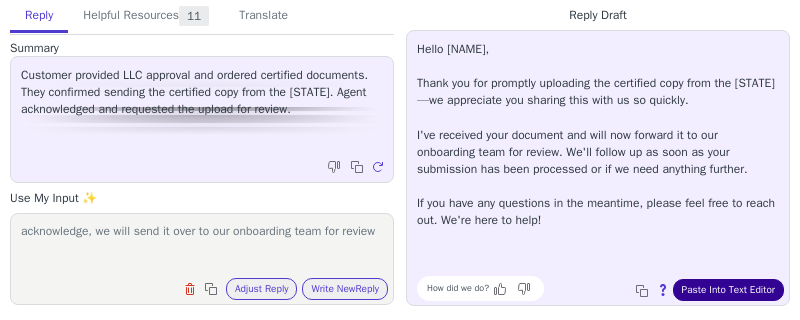 click on "Paste Into Text Editor" at bounding box center (728, 290) 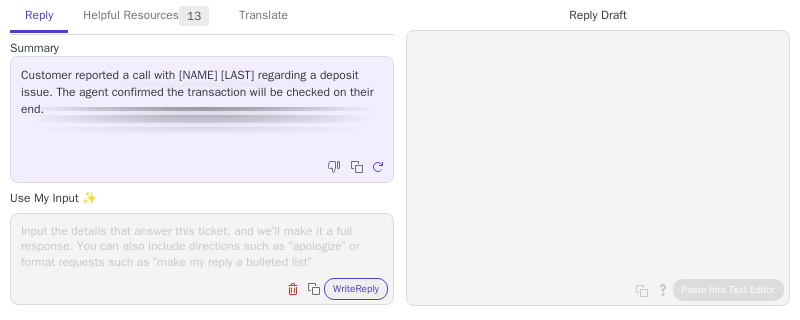 scroll, scrollTop: 0, scrollLeft: 0, axis: both 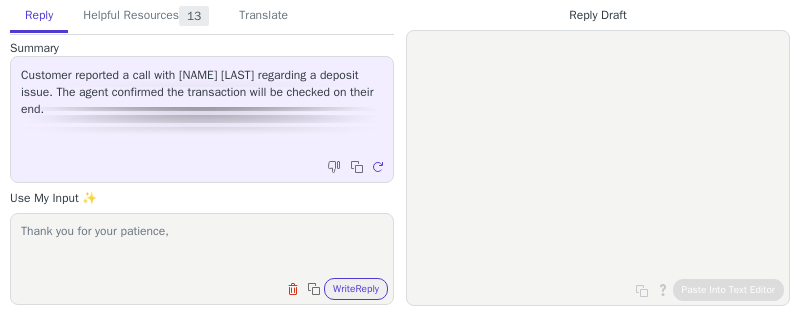 paste on "The user is attempting to connect an external account and these are micro deposits to verify the account for the external bank." 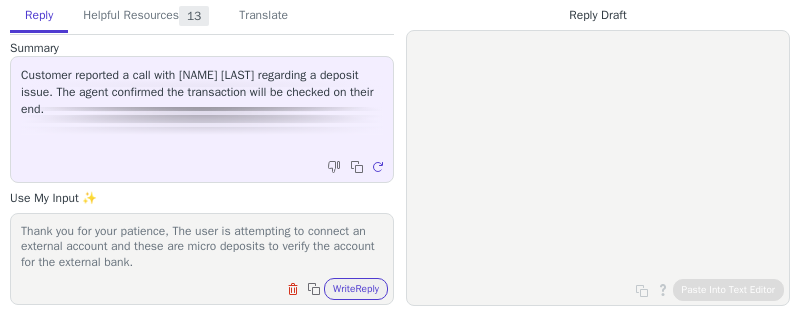 scroll, scrollTop: 1, scrollLeft: 0, axis: vertical 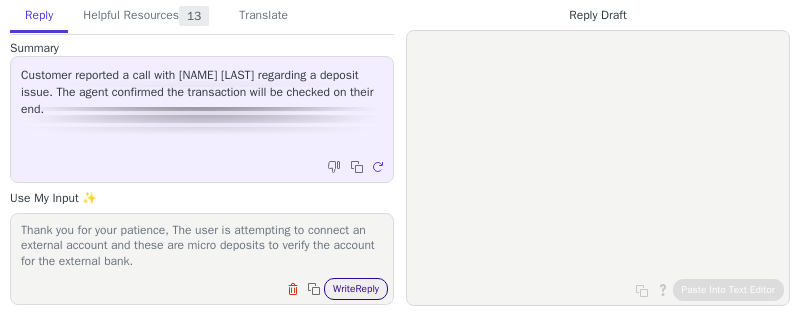 type on "Thank you for your patience, The user is attempting to connect an external account and these are micro deposits to verify the account for the external bank." 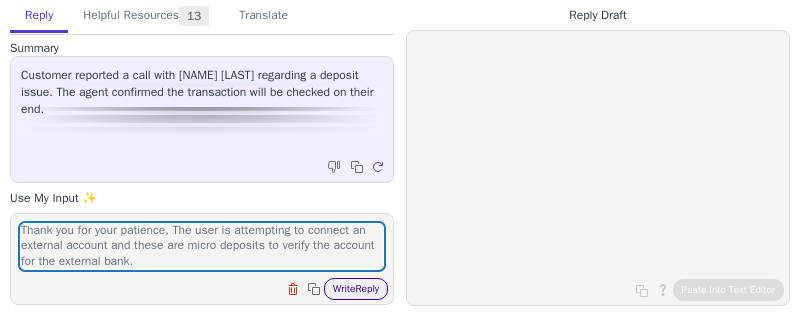 click on "Write  Reply" at bounding box center [356, 289] 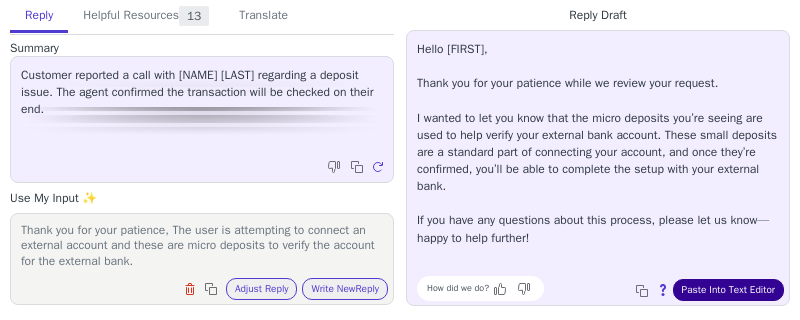 click on "Paste Into Text Editor" at bounding box center (728, 290) 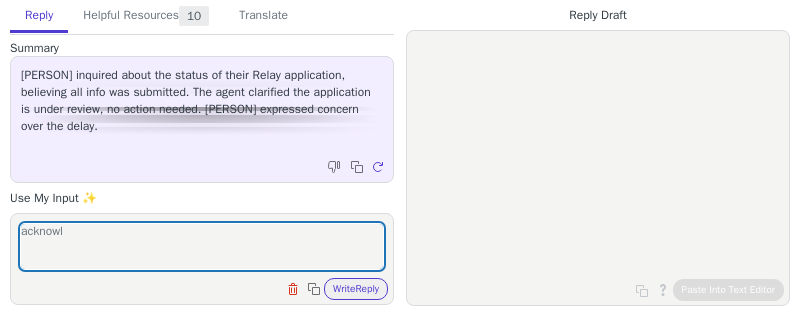 scroll, scrollTop: 0, scrollLeft: 0, axis: both 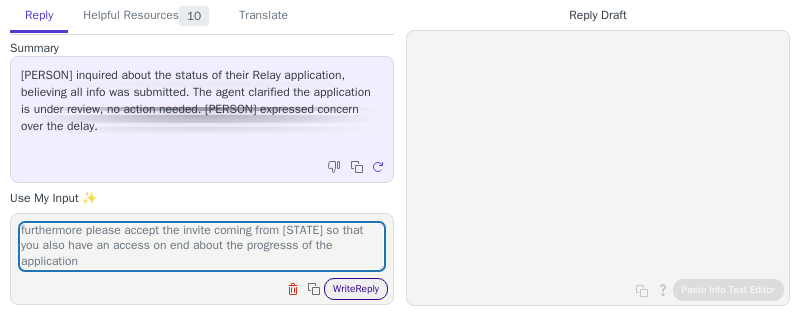 type on "acknowledge, cna you kindly confirm to us the business name so that we can further check the progress of your application furthermore please accept the invite coming from [STATE] so that you also have an access on end about the progresss of the application" 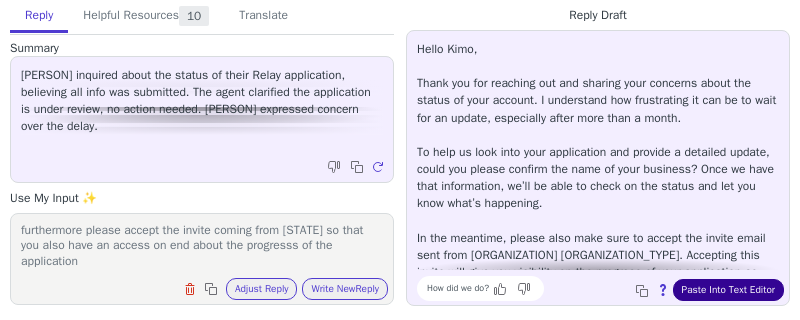 click on "Paste Into Text Editor" at bounding box center (728, 290) 